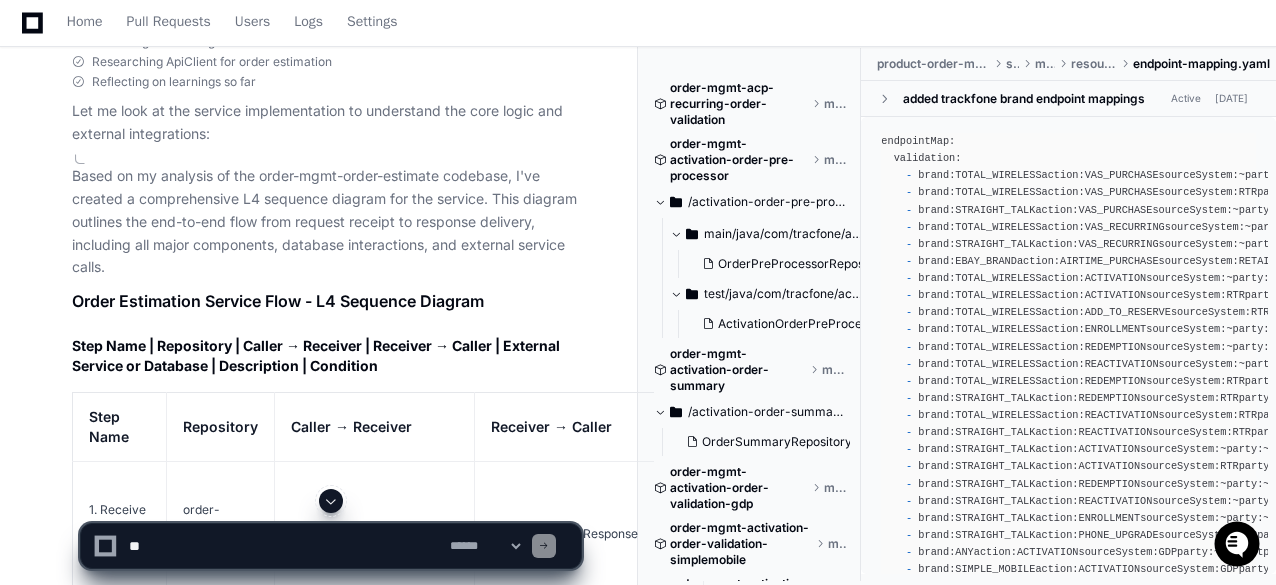 scroll, scrollTop: 11840, scrollLeft: 0, axis: vertical 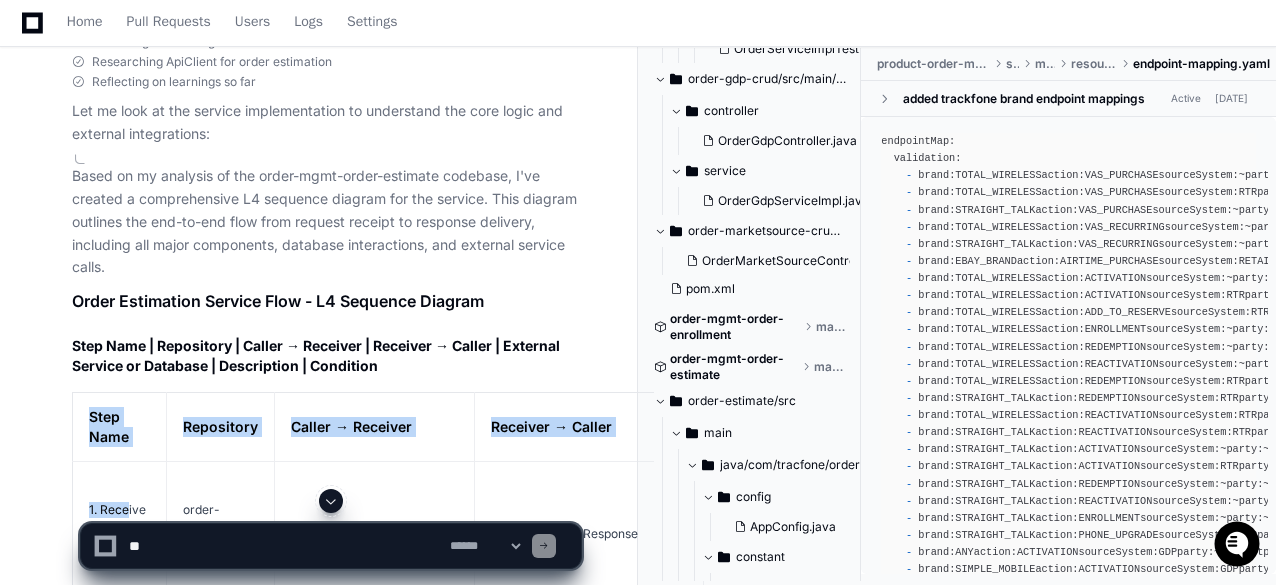 drag, startPoint x: 82, startPoint y: 307, endPoint x: 125, endPoint y: 392, distance: 95.257545 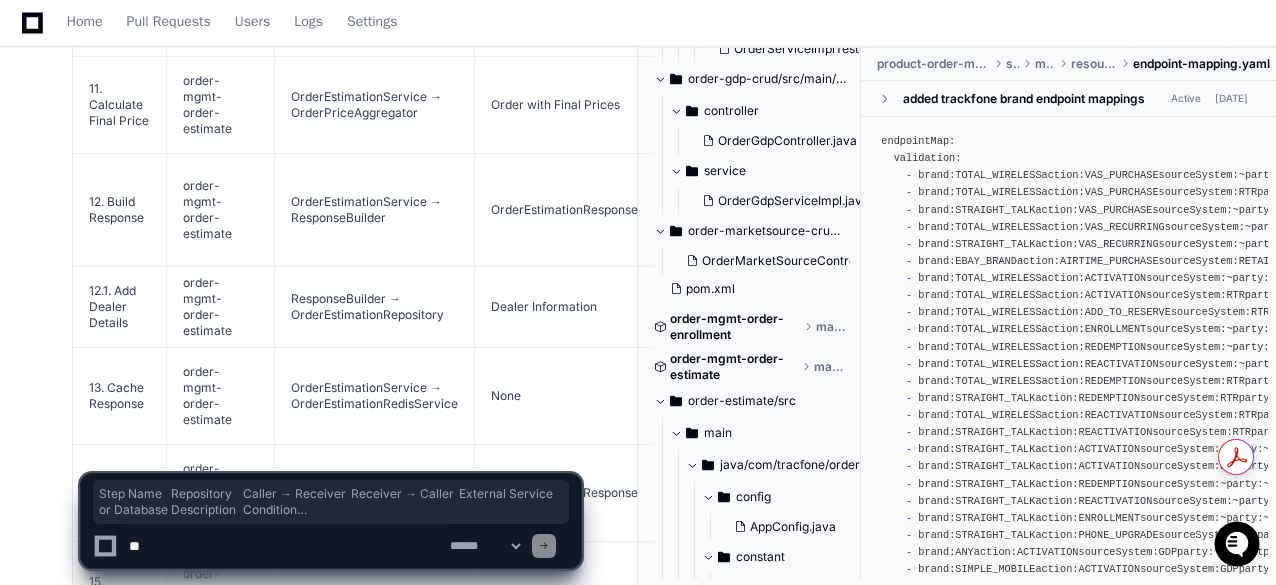 scroll, scrollTop: 14352, scrollLeft: 0, axis: vertical 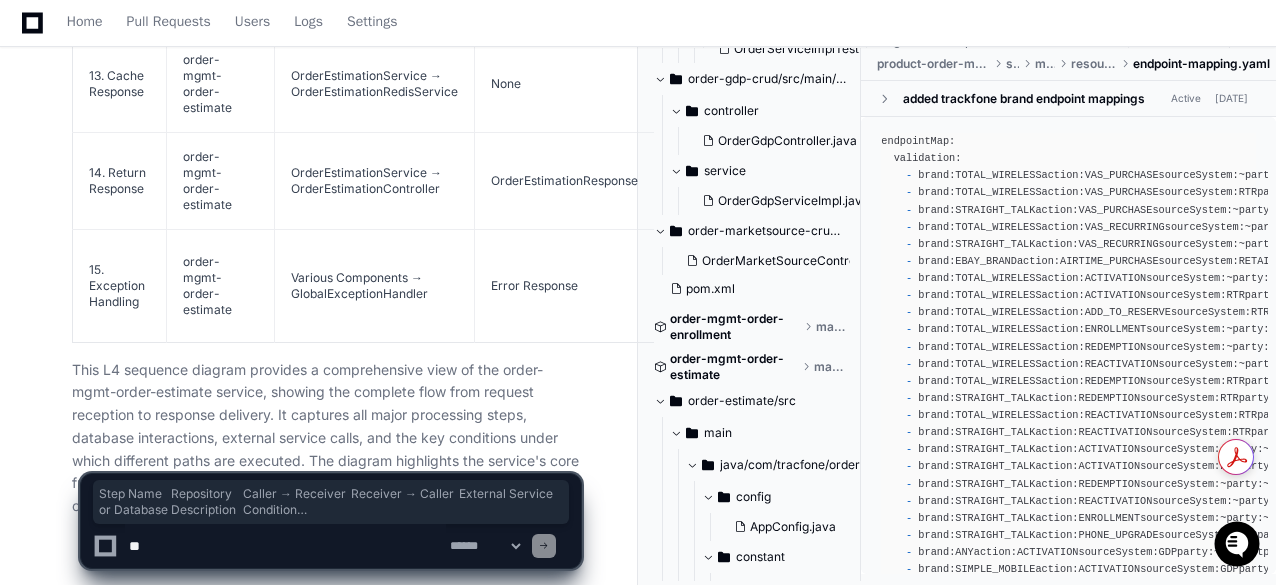 click on "Based on my analysis of the order-mgmt-order-estimate codebase, I've created a comprehensive L4 sequence diagram for the service. This diagram outlines the end-to-end flow from request receipt to response delivery, including all major components, database interactions, and external service calls.
Order Estimation Service Flow - L4 Sequence Diagram
Step Name | Repository | Caller → Receiver | Receiver → Caller | External Service or Database | Description | Condition
Step Name
Repository
Caller → Receiver
Receiver → Caller
External Service or Database
Description
Condition
1. Receive Order Estimation Request
order-mgmt-order-estimate
Client → OrderEstimationController
OrderEstimationResponse
None
• Client submits OrderEstimationRequest to the POST /api/order-mgmt/productorder/estimate endpoint<br>• Request includes order details with items requiring price estimation<br>• Controller validates request format using JSON schema validation
Always" 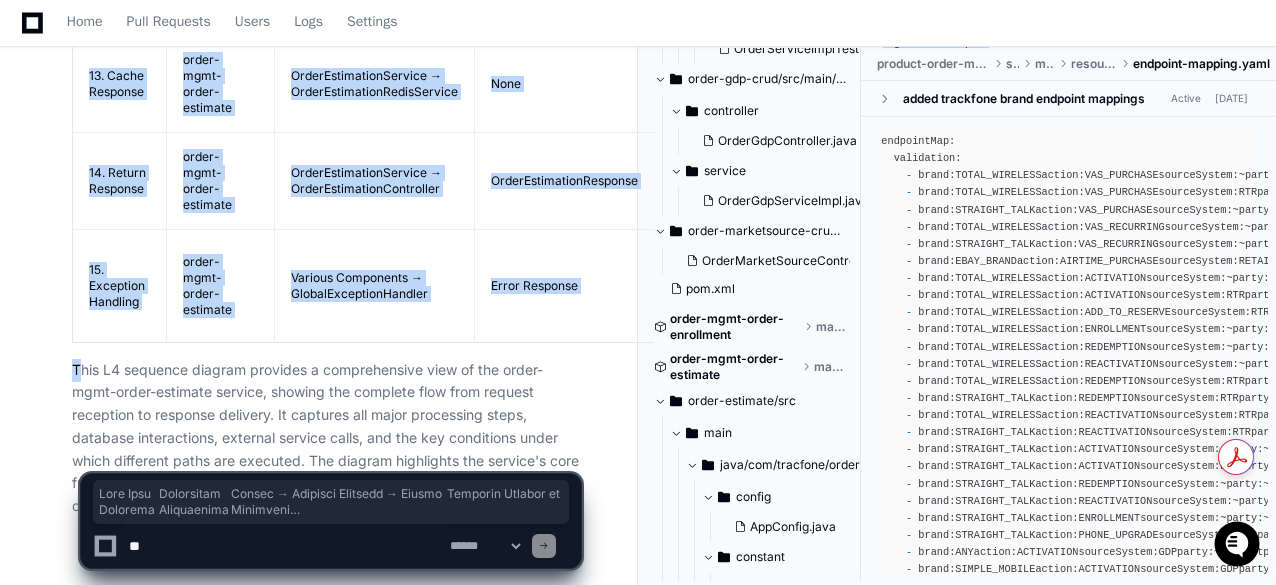 copy on "Step Name
Repository
Caller → Receiver
Receiver → Caller
External Service or Database
Description
Condition
1. Receive Order Estimation Request
order-mgmt-order-estimate
Client → OrderEstimationController
OrderEstimationResponse
None
• Client submits OrderEstimationRequest to the POST /api/order-mgmt/productorder/estimate endpoint<br>• Request includes order details with items requiring price estimation<br>• Controller validates request format using JSON schema validation
Always
1.1. Validate JSON Schema
order-mgmt-order-estimate
OrderEstimationController → @ValidJson Annotation
None
None
• Performs schema validation using custom annotation<br>• Ensures request conforms to defined JSON structure<br>• Throws JsonValidationFailedException if invalid
Always
2. Process Order Estimation
order-mgmt-order-estimate
OrderEstimationController → OrderEstimationService
OrderEstimationResponse
None
• Controller delegates to OrderEstimationService.estimateOrder()<br>• ..." 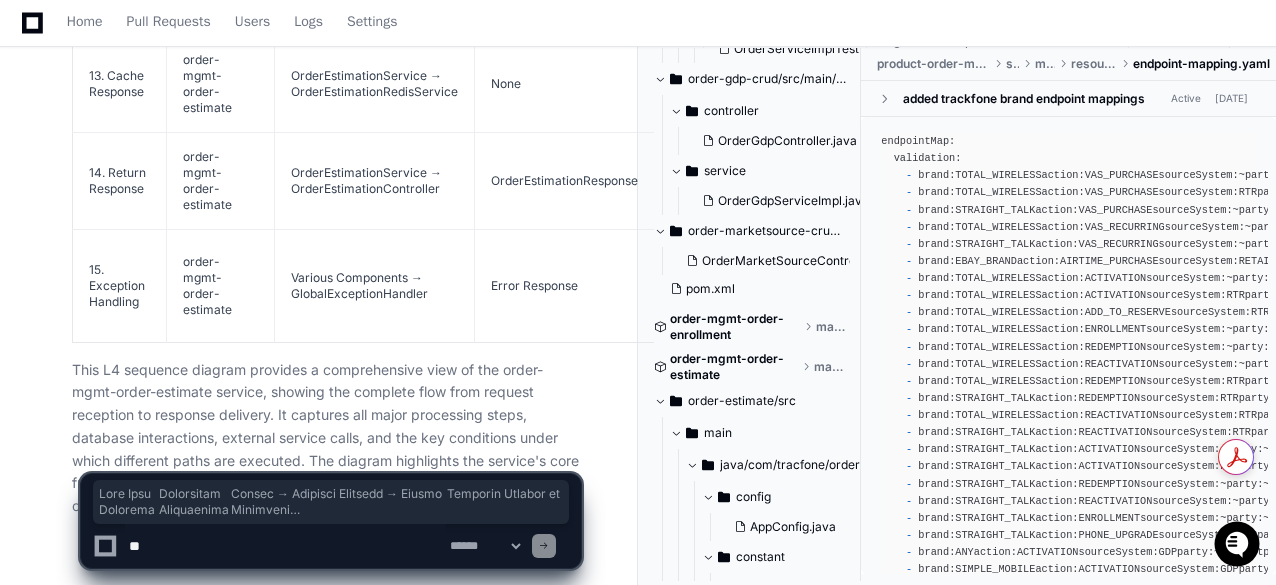click 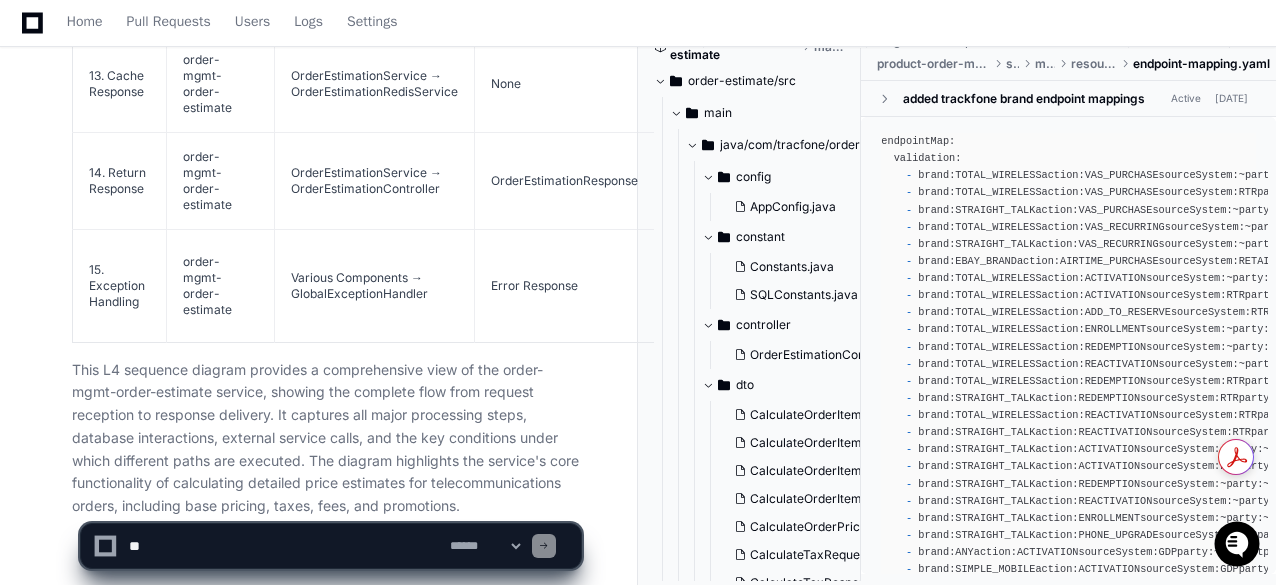 scroll, scrollTop: 4695, scrollLeft: 0, axis: vertical 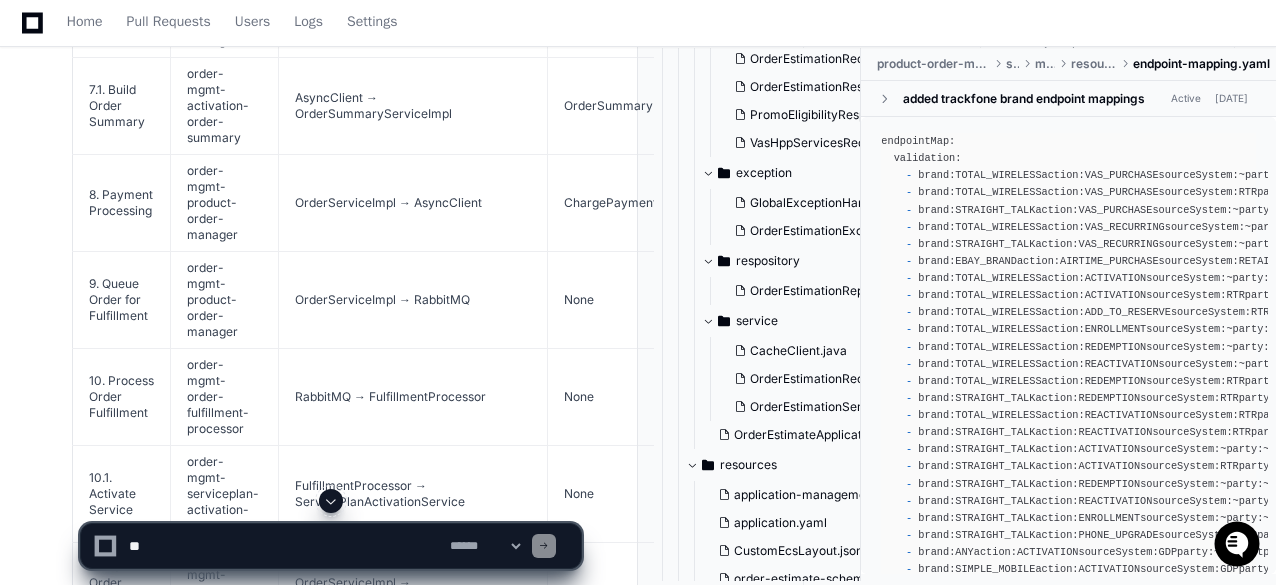 click on "FulfillmentProcessor → ServicePlanActivationService" 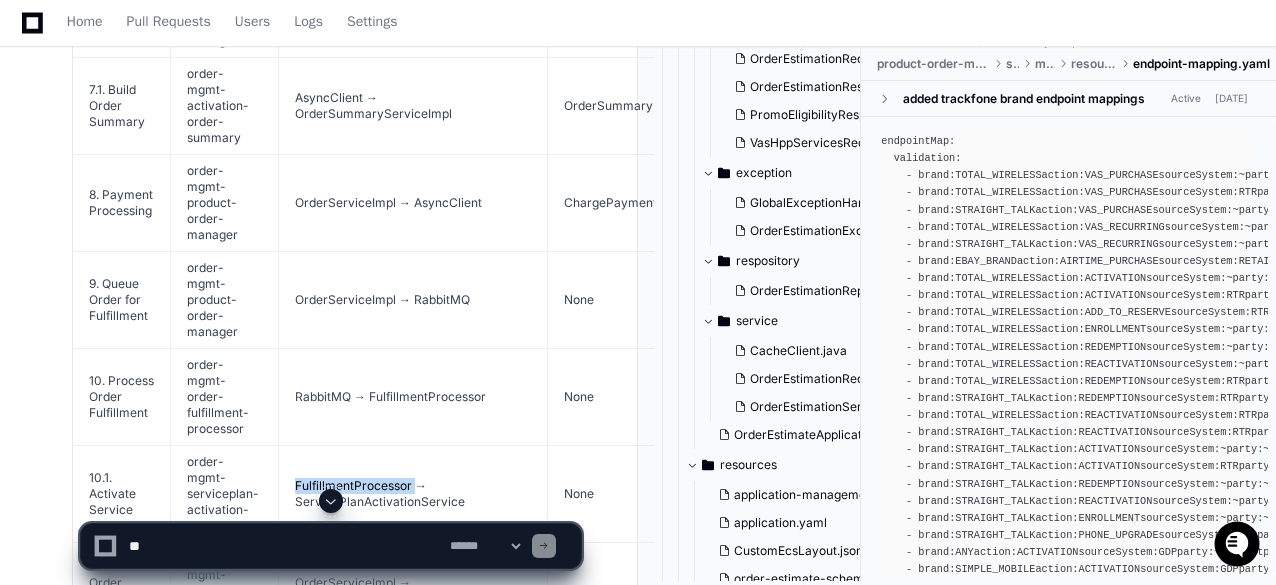 click on "FulfillmentProcessor → ServicePlanActivationService" 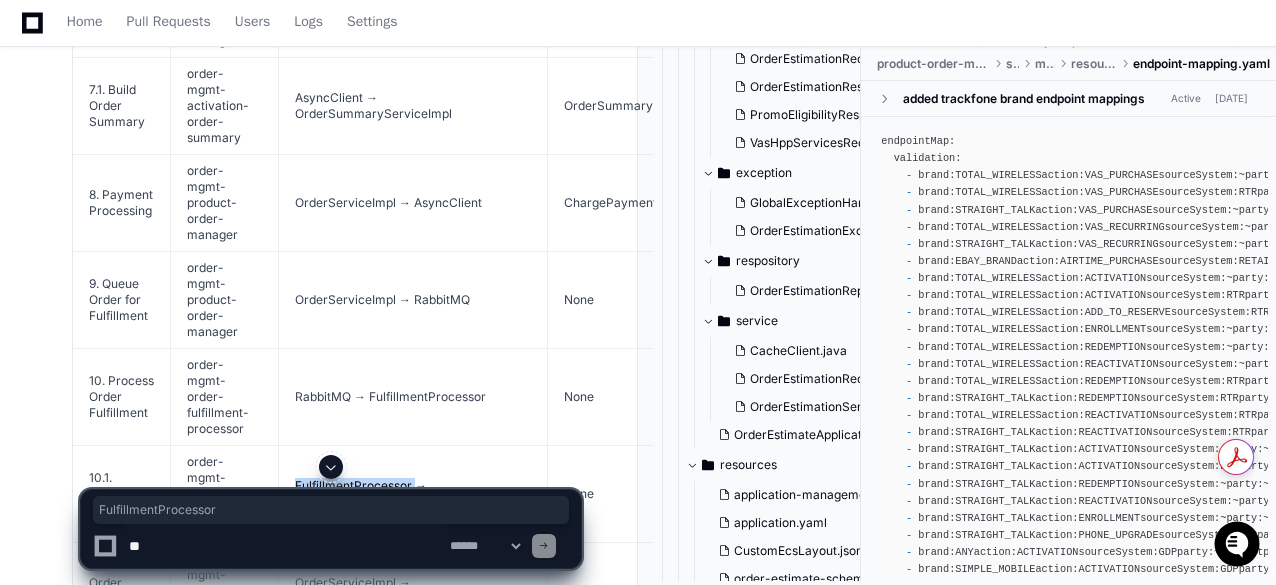copy on "FulfillmentProcessor" 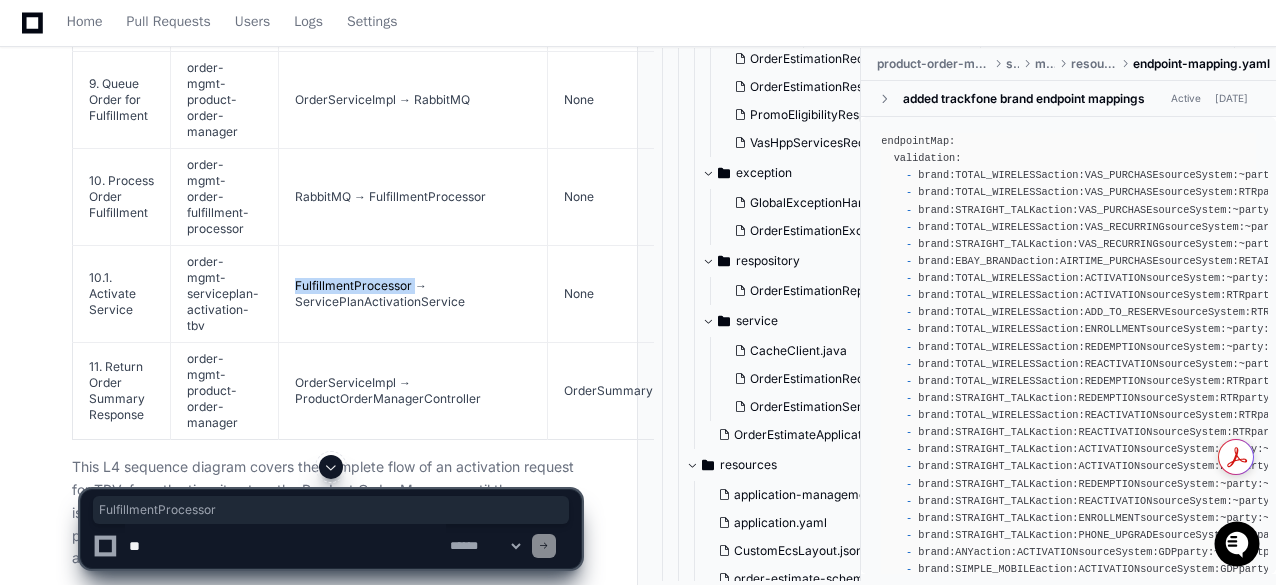 click 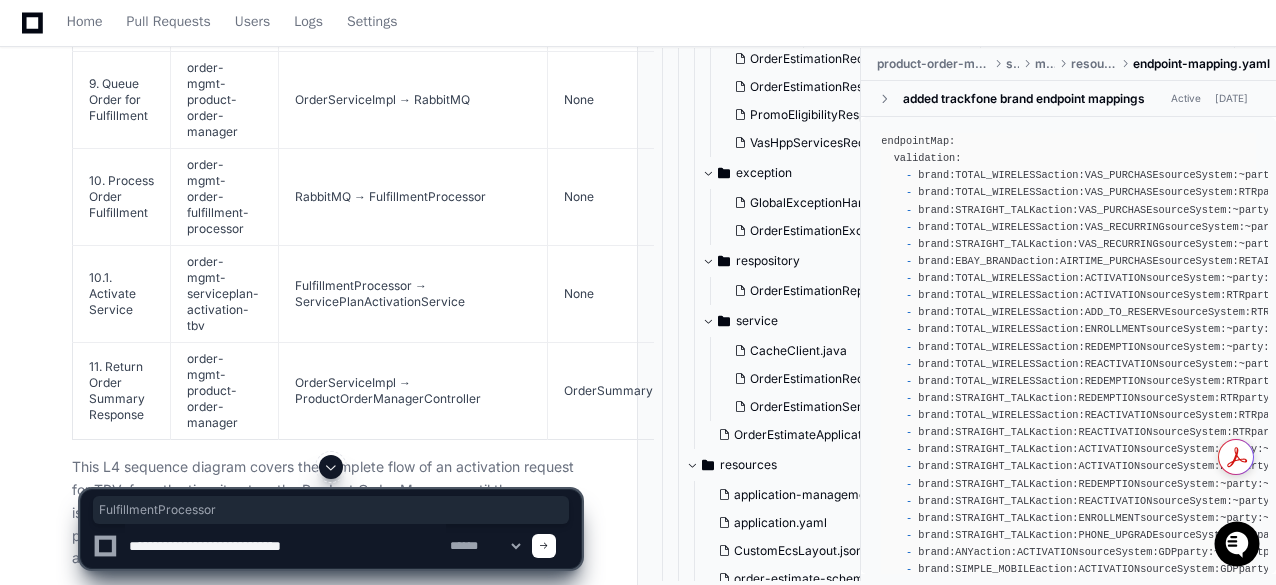 paste on "**********" 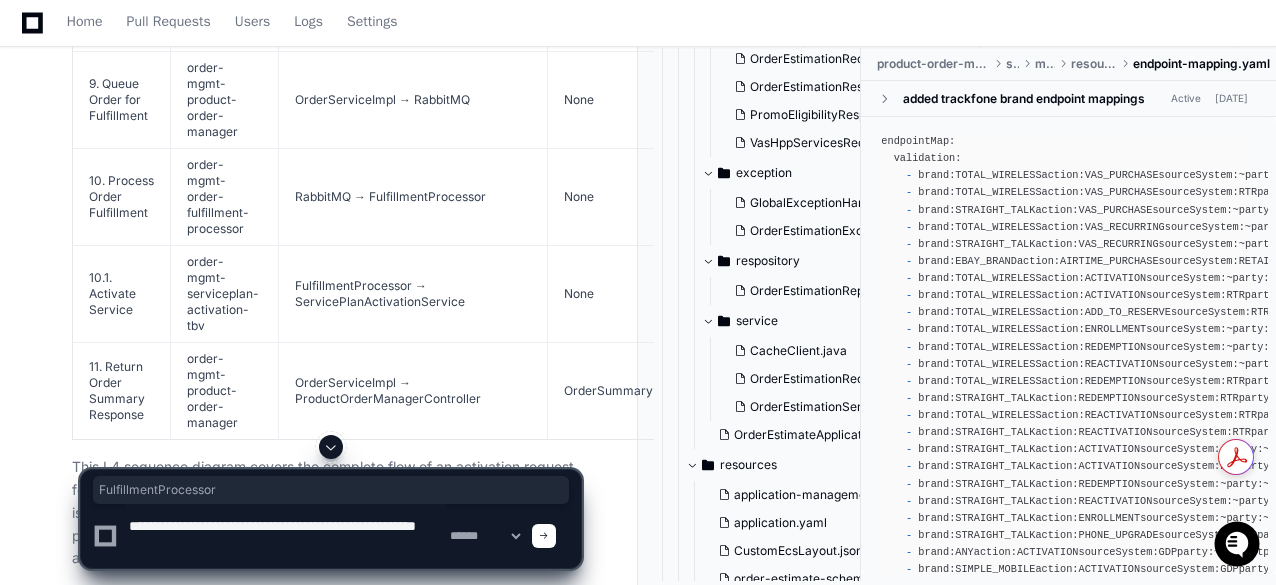type on "**********" 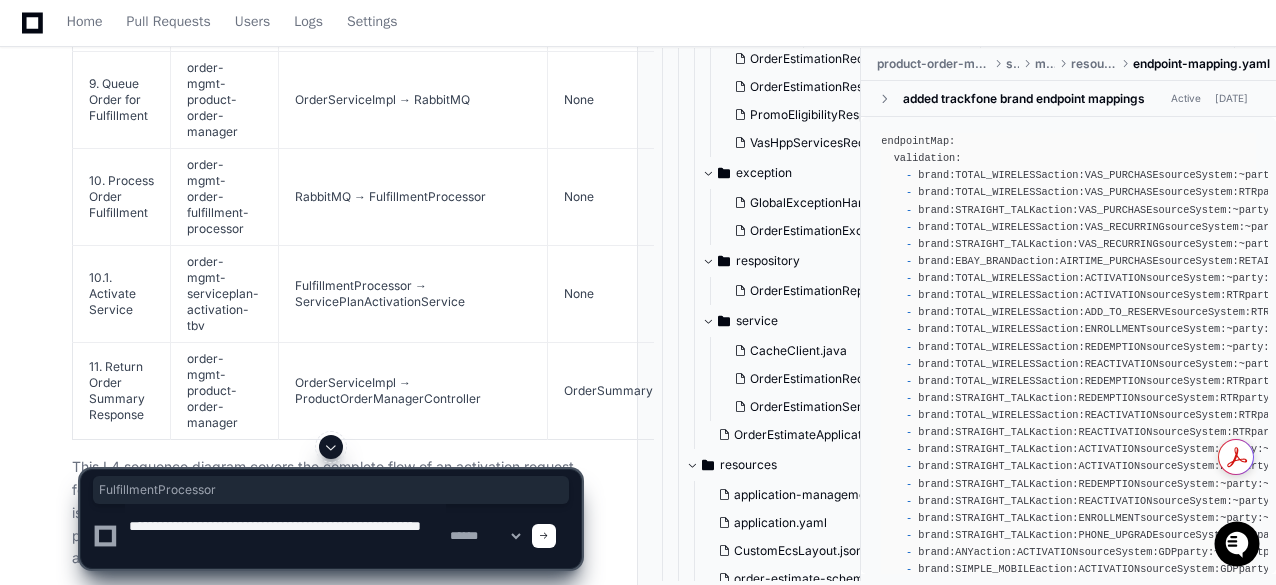 type 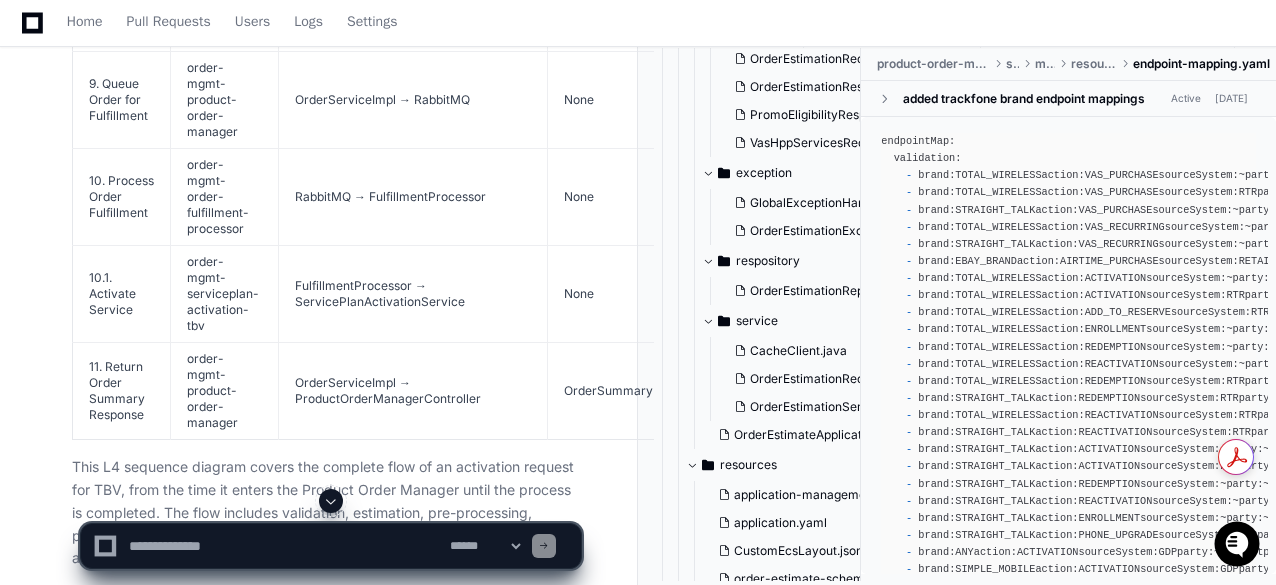 scroll, scrollTop: 4250, scrollLeft: 0, axis: vertical 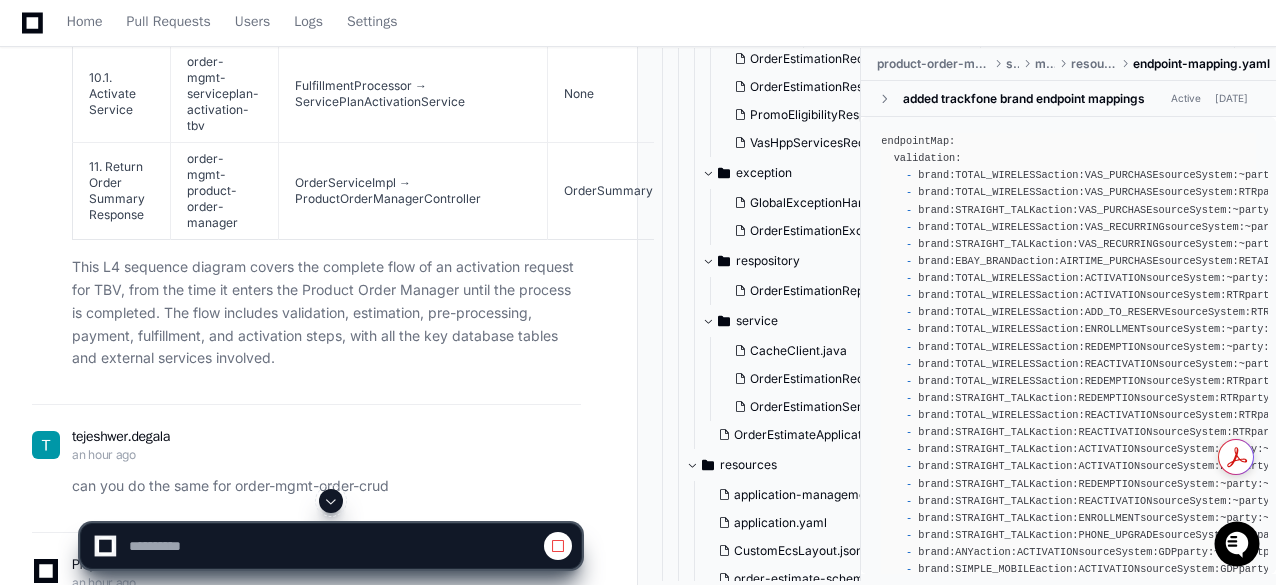 click on "tejeshwer.degala 2 hours ago
PlayerZero 2 hours ago Thinking Researching TBV activation order validation product order manager flow I'll create a detailed L4 sequence diagram for the TBV activation request flow through the Product Order Manager. Let me first search for the relevant components in the codebase.
Researching Product Order Manager controller implementation I need to understand the Product Order Manager and its flow for TBV activation. Let me examine the components involved in this process.
Researching OrderService implementation in product-order-manager Let me look specifically at the flow of activation orders for TBV by examining the services involved in this process.
Researching OrderServiceImpl processOrder activation Now I'll look for the OrderServiceImpl class to understand how product orders are processed, especially for activation orders.
Researching entity class repository database tables activation
Reading OrderServiceImpl.java" 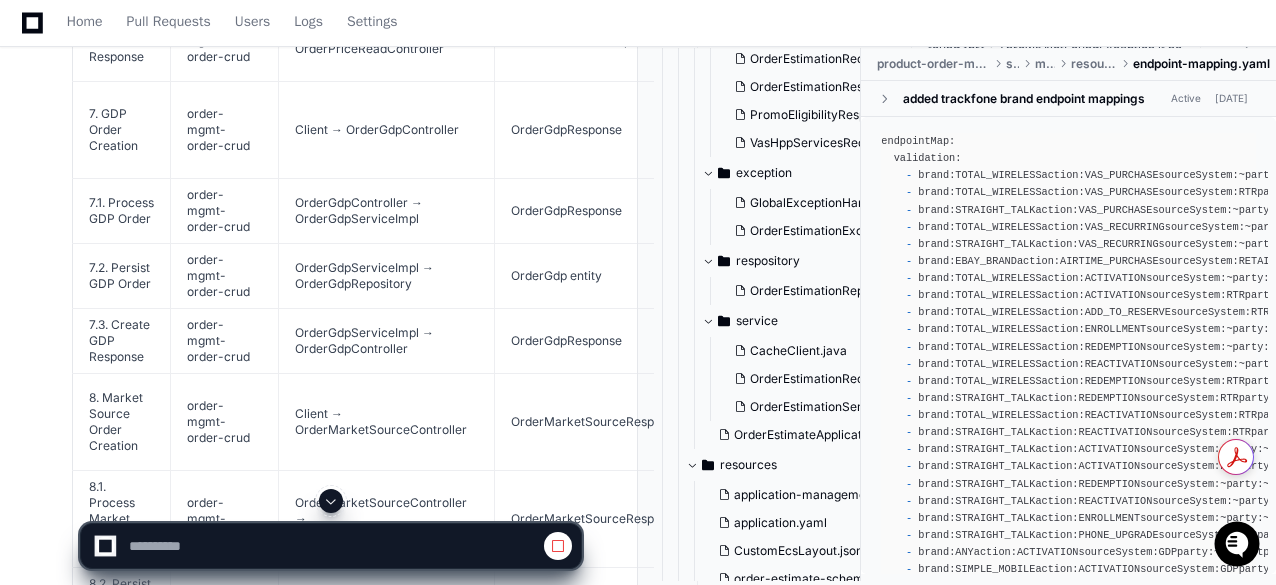 scroll, scrollTop: 9250, scrollLeft: 0, axis: vertical 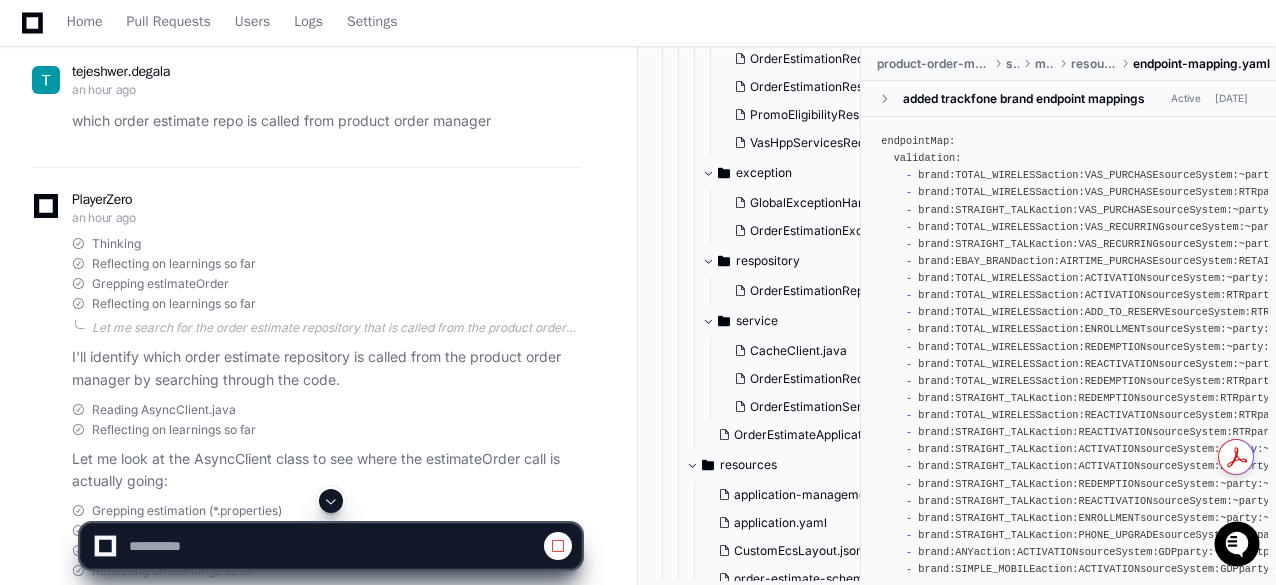 click 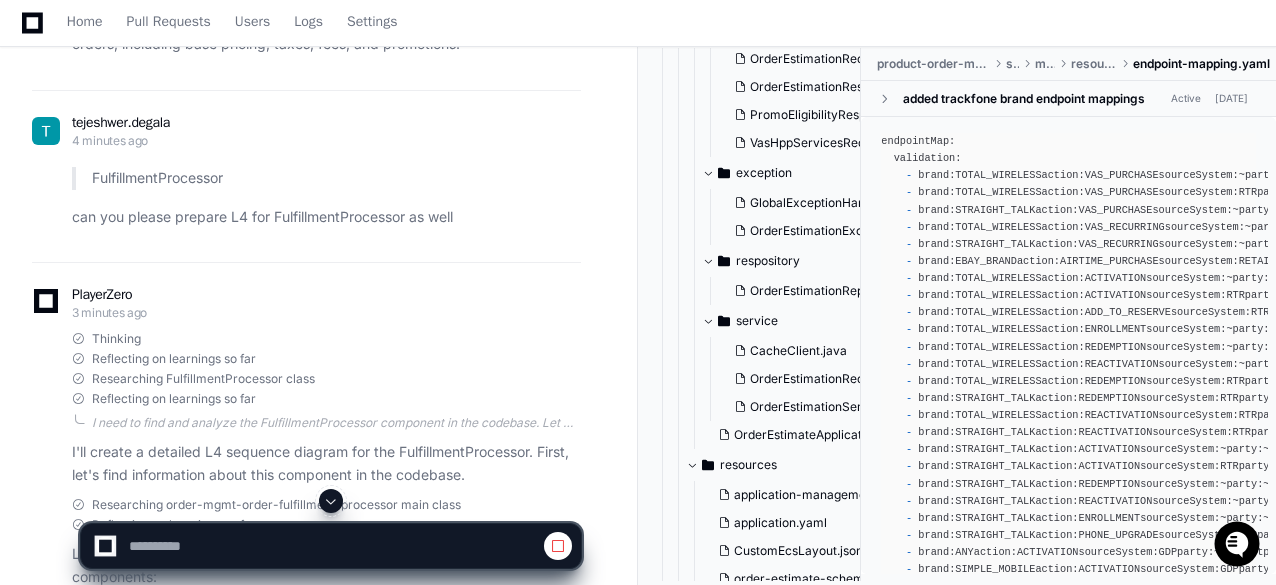 scroll, scrollTop: 15104, scrollLeft: 0, axis: vertical 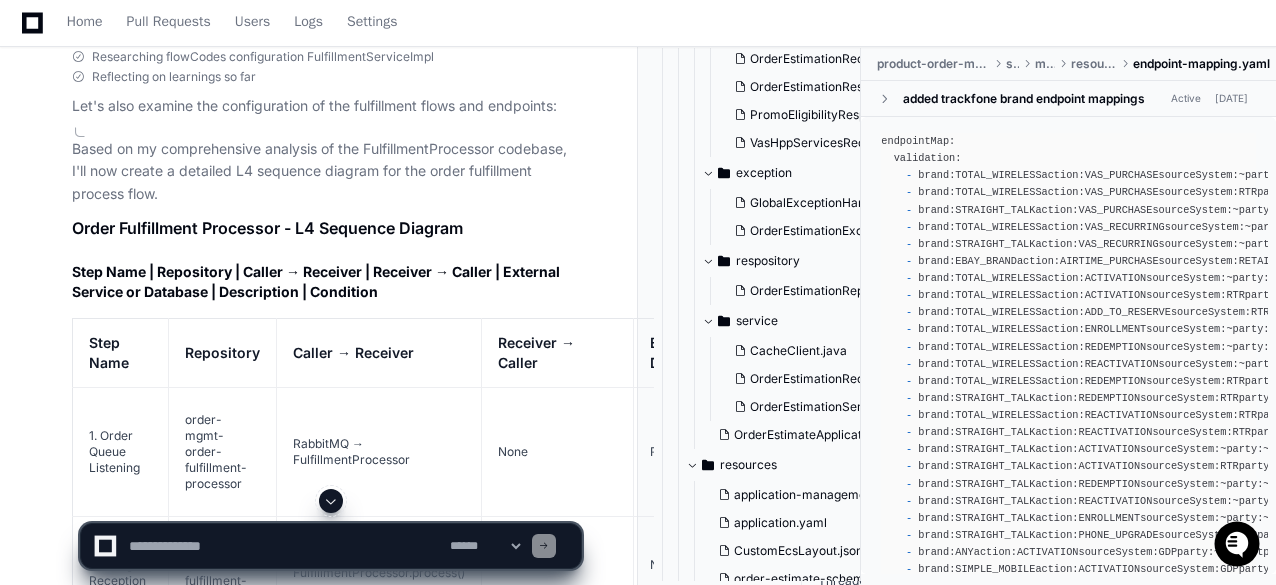 type 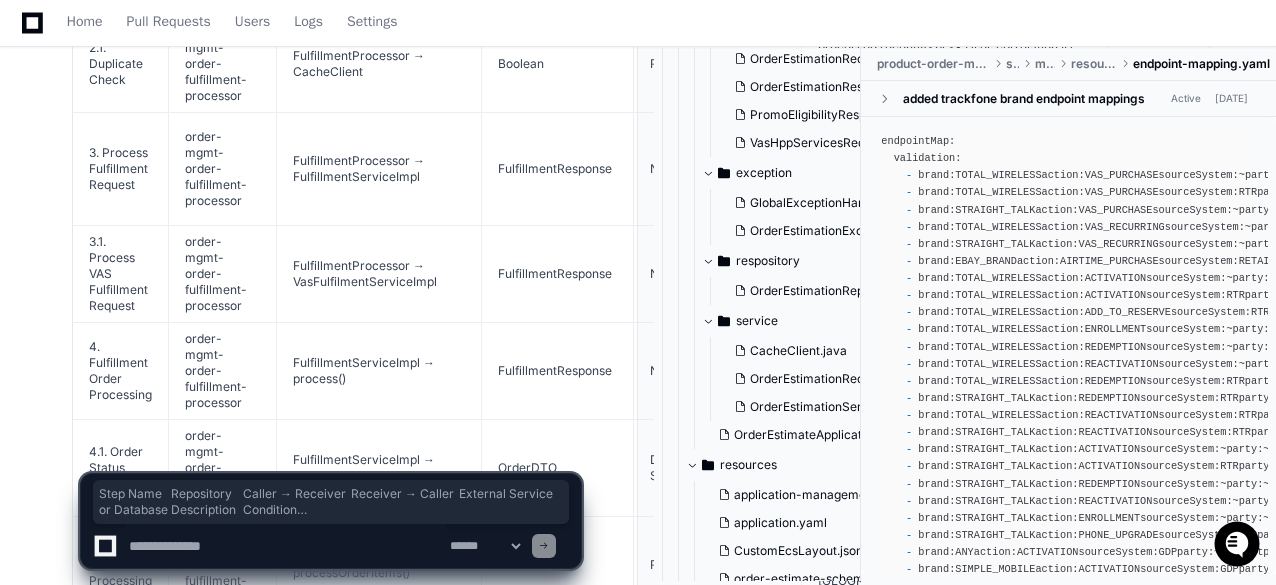 scroll, scrollTop: 16892, scrollLeft: 0, axis: vertical 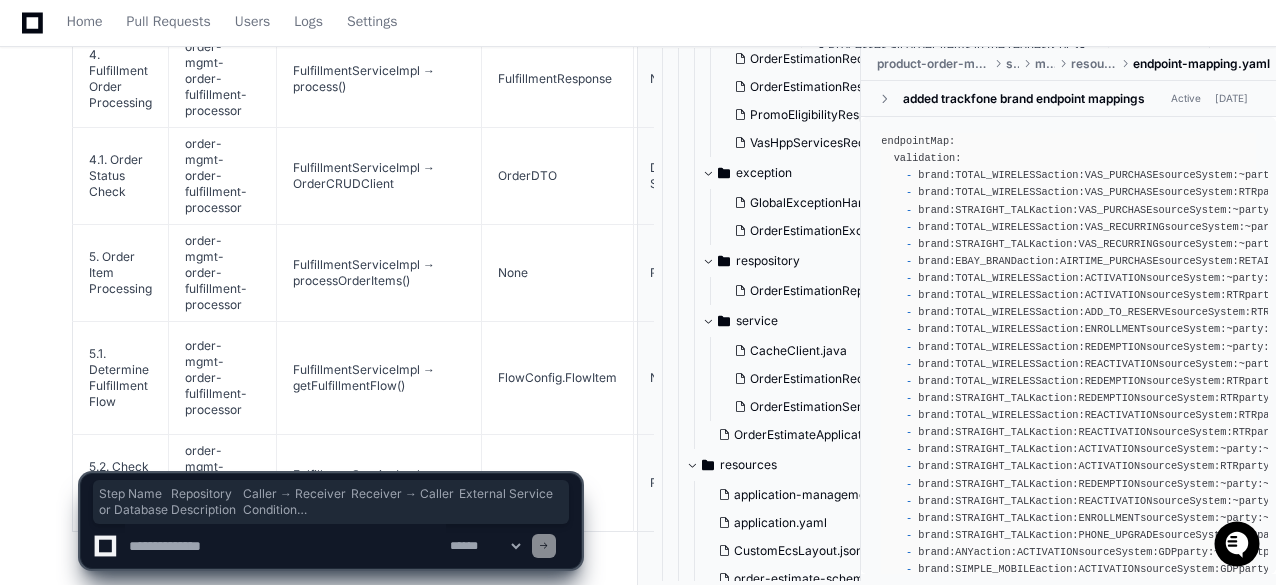 click 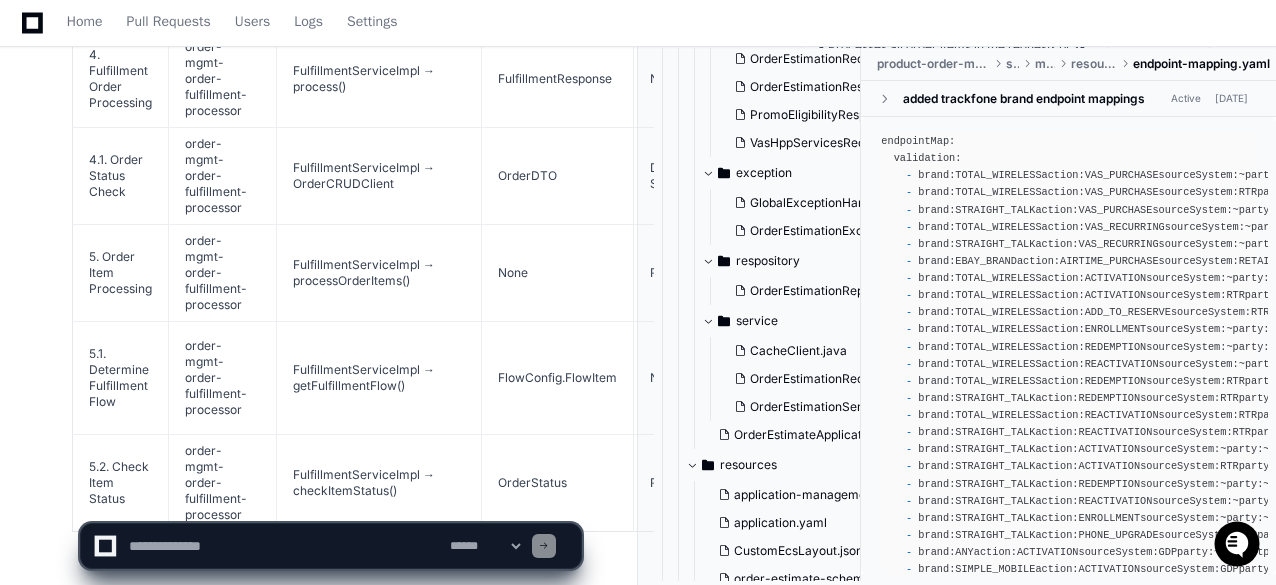 click 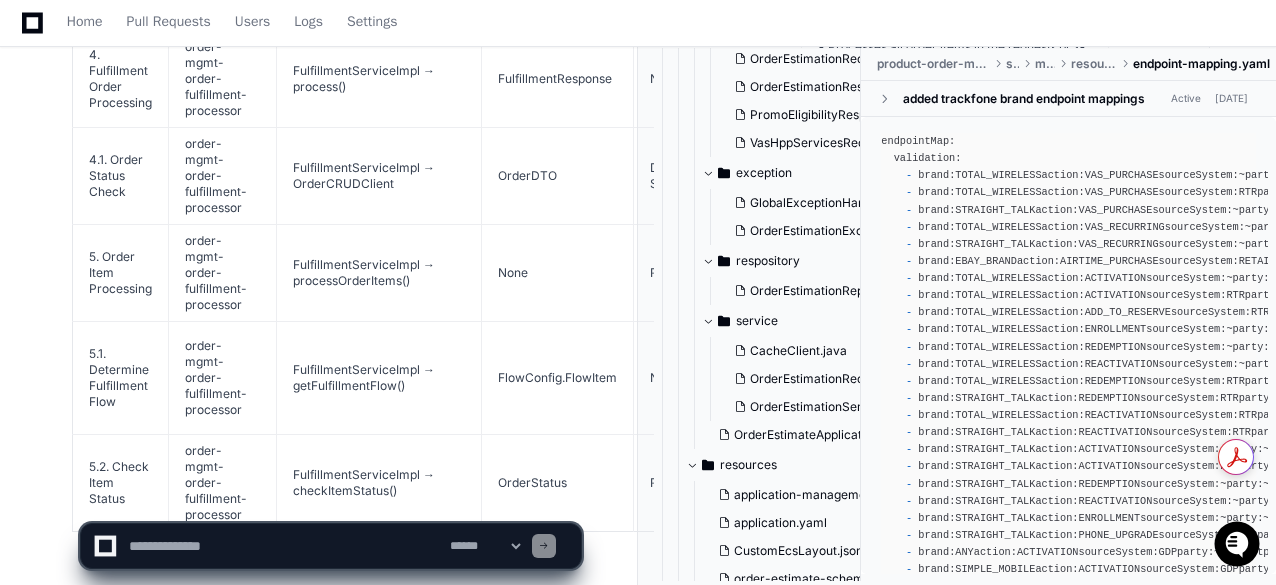 click on "5.2. Check Item Status" 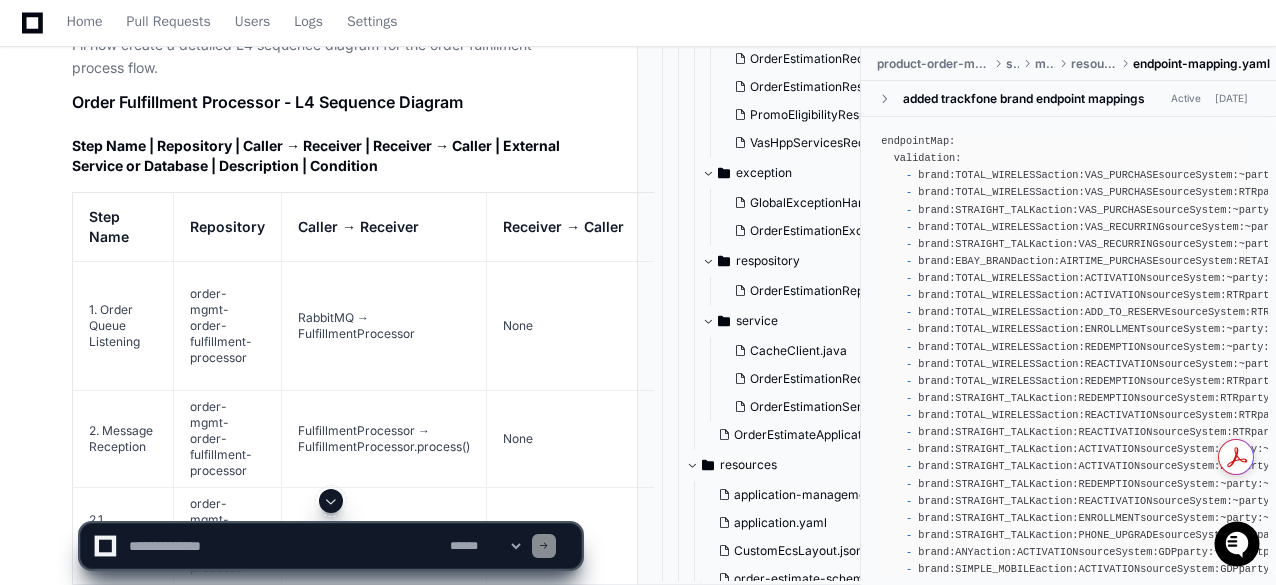 scroll, scrollTop: 16828, scrollLeft: 0, axis: vertical 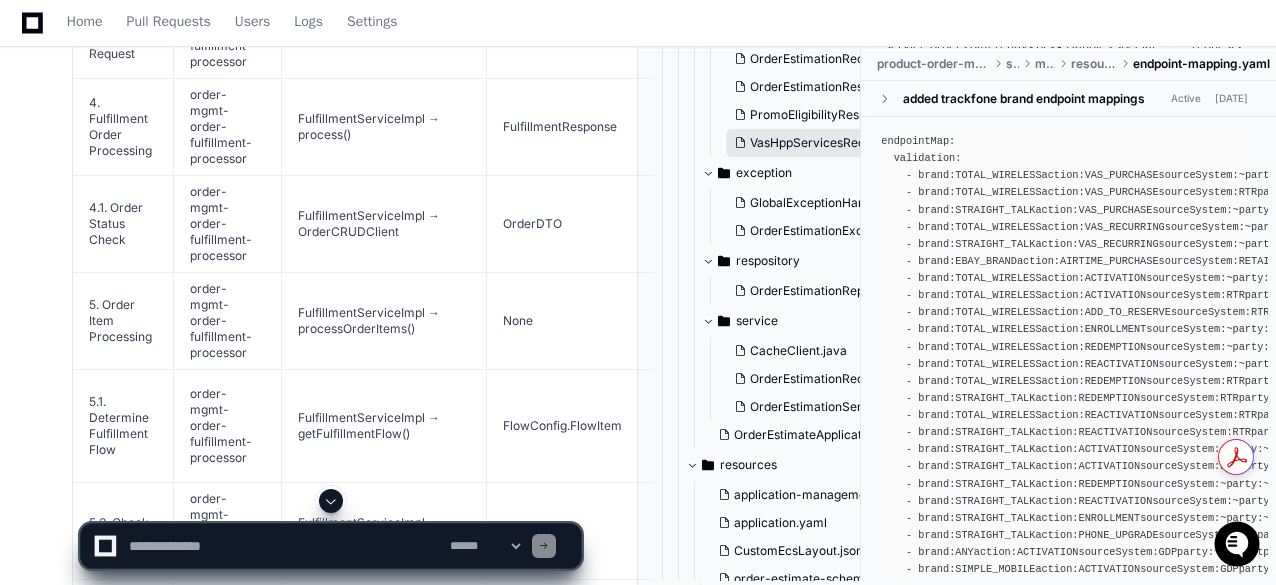 click on "order-mgmt-order-fulfillment-processor" 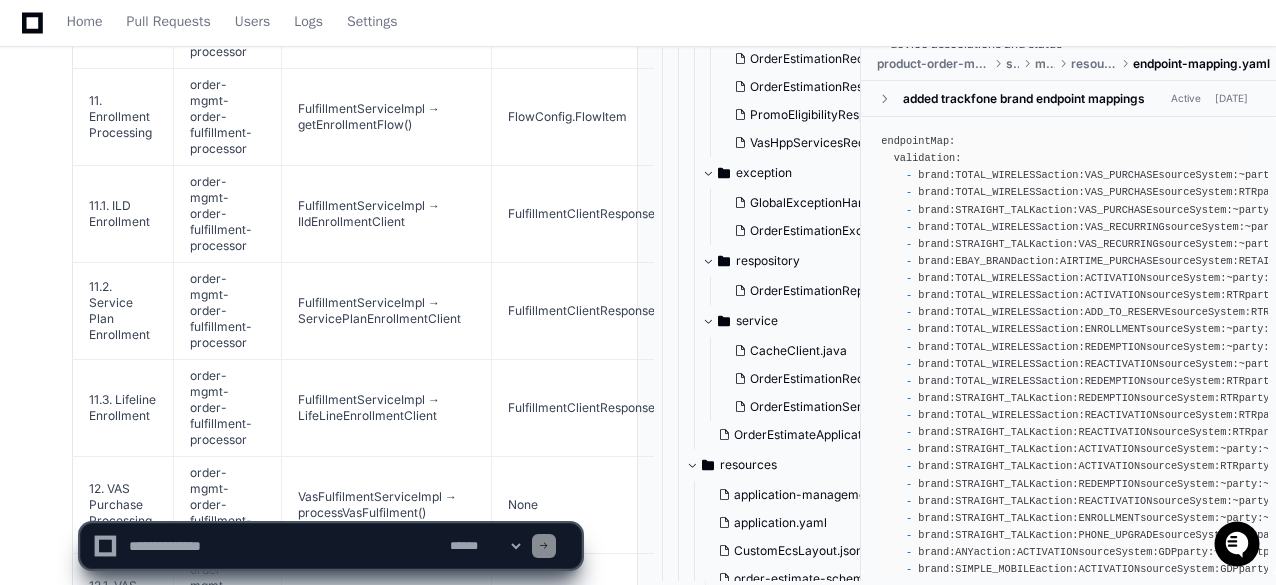 scroll, scrollTop: 18021, scrollLeft: 0, axis: vertical 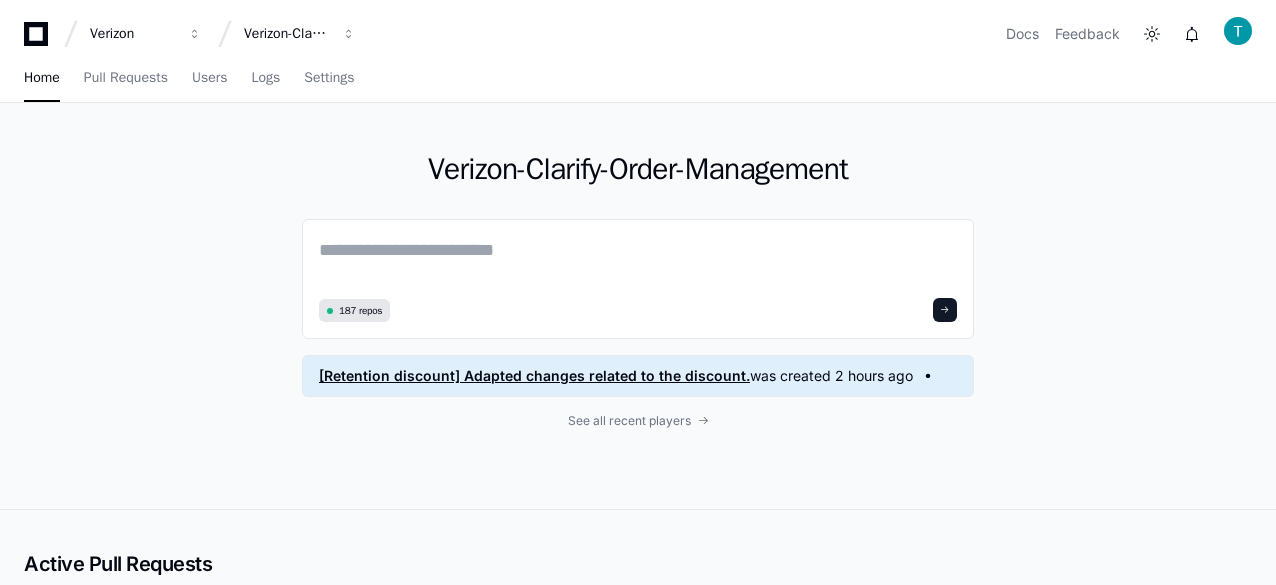 click on "[Retention discount] Adapted changes related to the discount." 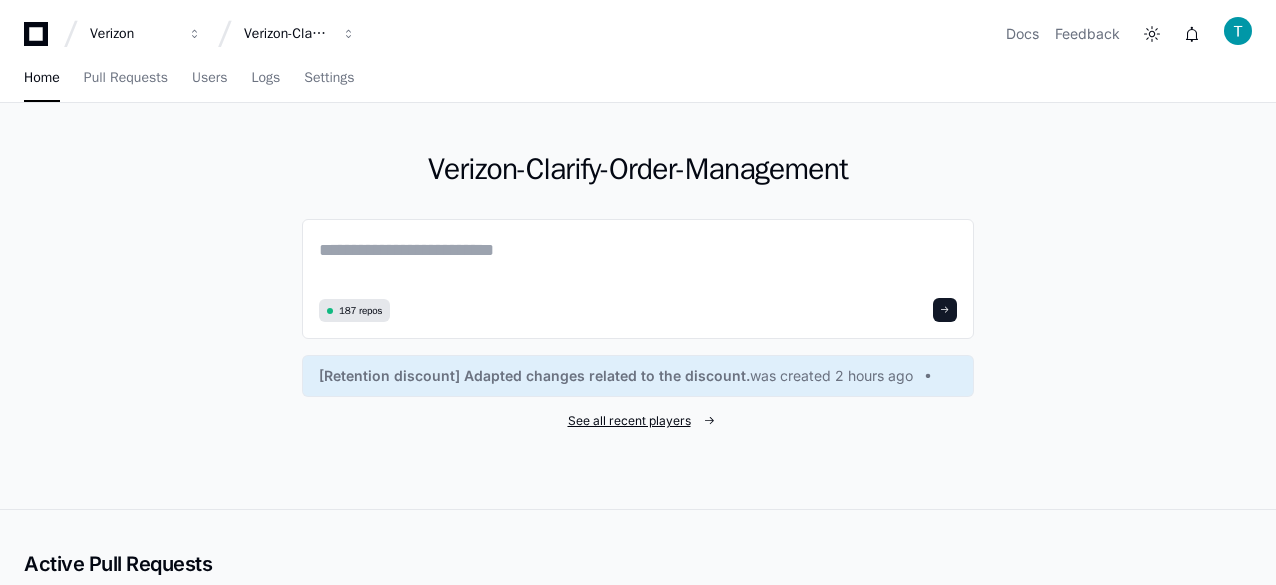 click on "See all recent players" 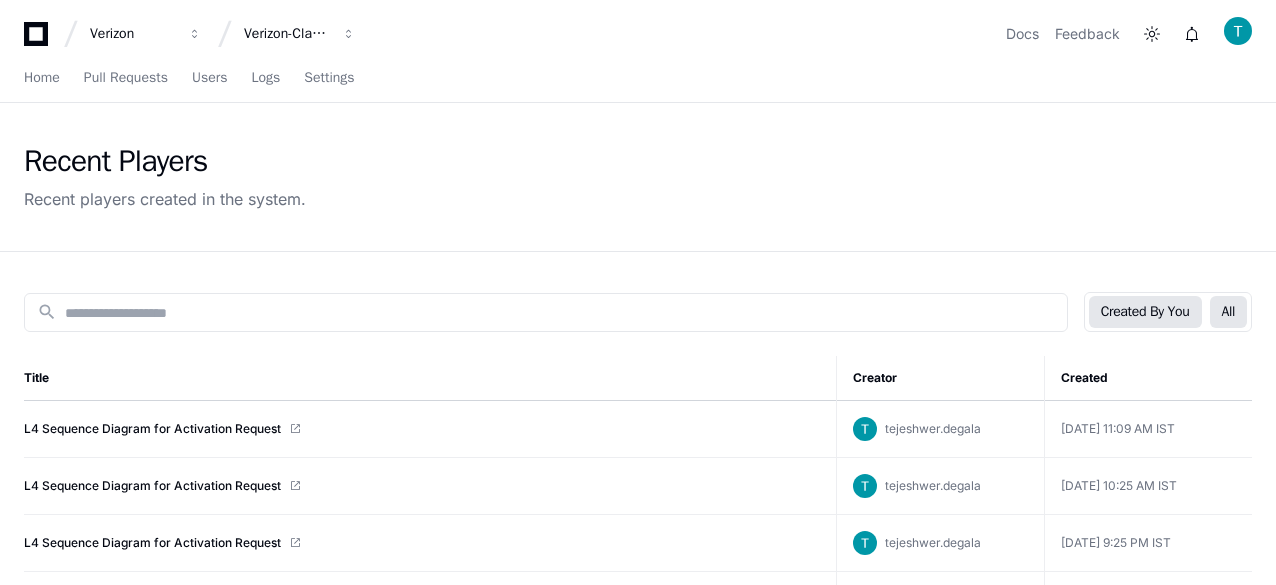 click on "All" 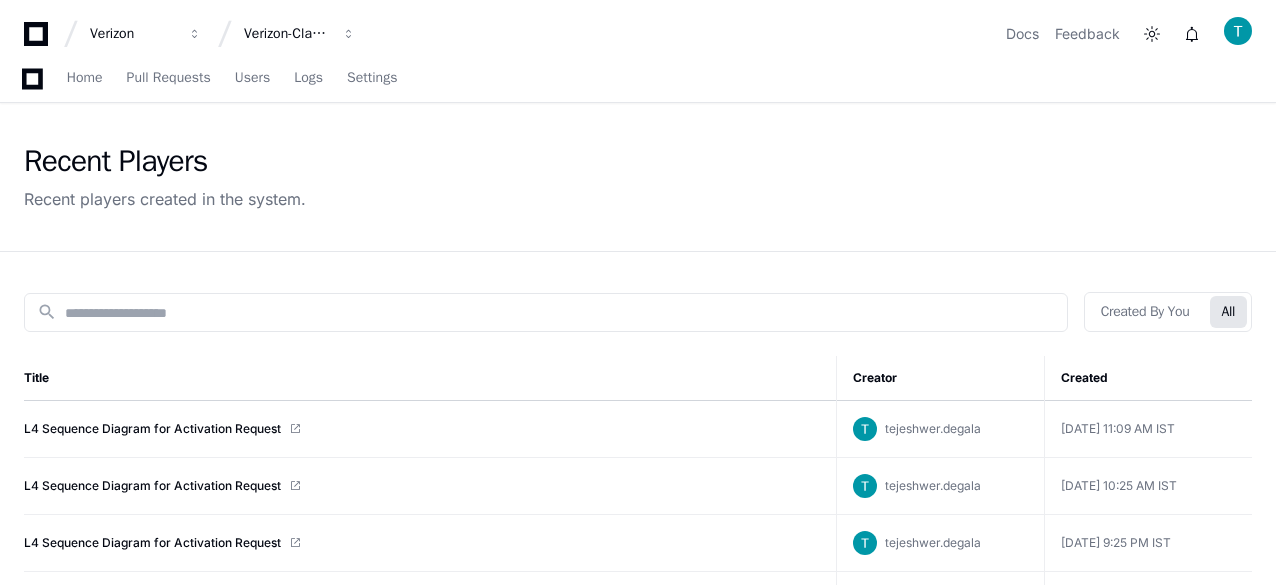 scroll, scrollTop: 100, scrollLeft: 0, axis: vertical 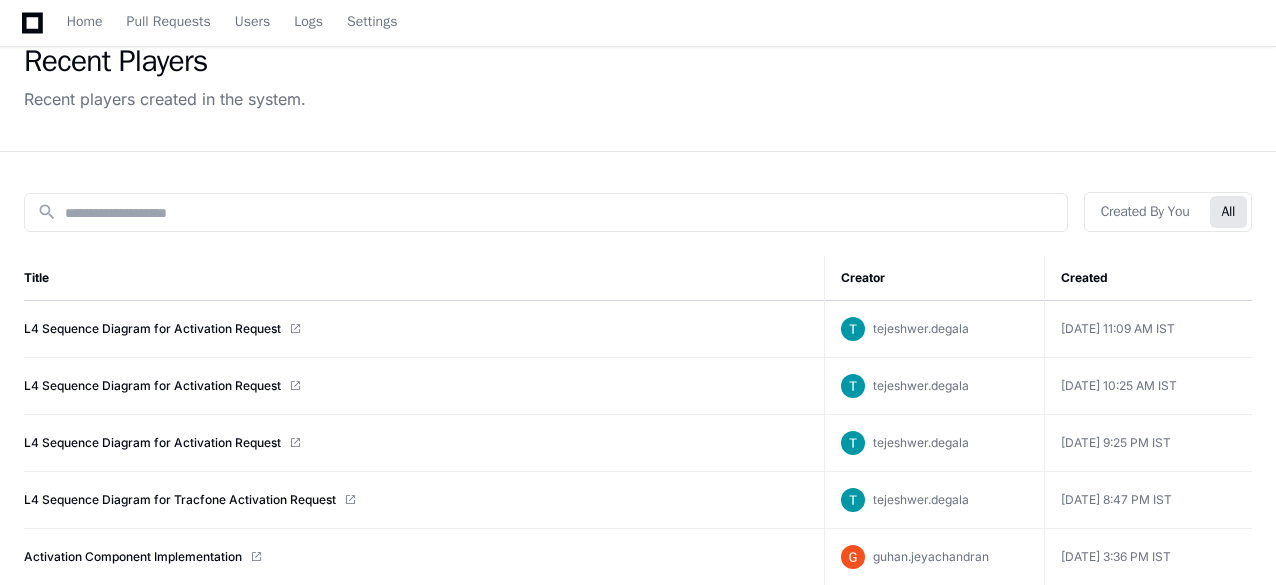 click on "search  Created By You   All  Title Creator Created  L4 Sequence Diagram for Activation Request  tejeshwer.degala  [DATE] 11:09 AM IST   L4 Sequence Diagram for Activation Request  tejeshwer.degala  [DATE] 10:25 AM IST   L4 Sequence Diagram for Activation Request  tejeshwer.degala  [DATE] 9:25 PM IST   L4 Sequence Diagram for Tracfone Activation Request  tejeshwer.degala  [DATE] 8:47 PM IST   Activation Component Implementation  guhan.jeyachandran  [DATE] 3:36 PM IST   Locating @Qualifier Repo  guhan.jeyachandran  [DATE] 3:35 PM IST   Locating mpnpoolname and affiliate_code  tejeshwer.degala  [DATE] 10:37 AM IST   Order Confirmation Email Sequence  kishore.yatheendra  [DATE] 3:31 PM IST   Order Item Actions Overview  tejeshwer.degala  [DATE] 8:11 PM IST   Order Item Service Plan Flow  tejeshwer.degala  [DATE] 6:26 PM IST   Unlock Archiving Sequence Diagram  nithya.kannan  [DATE] 4:55 PM IST   Database Tables and Stored Procedures Mapping  alex.arputham" 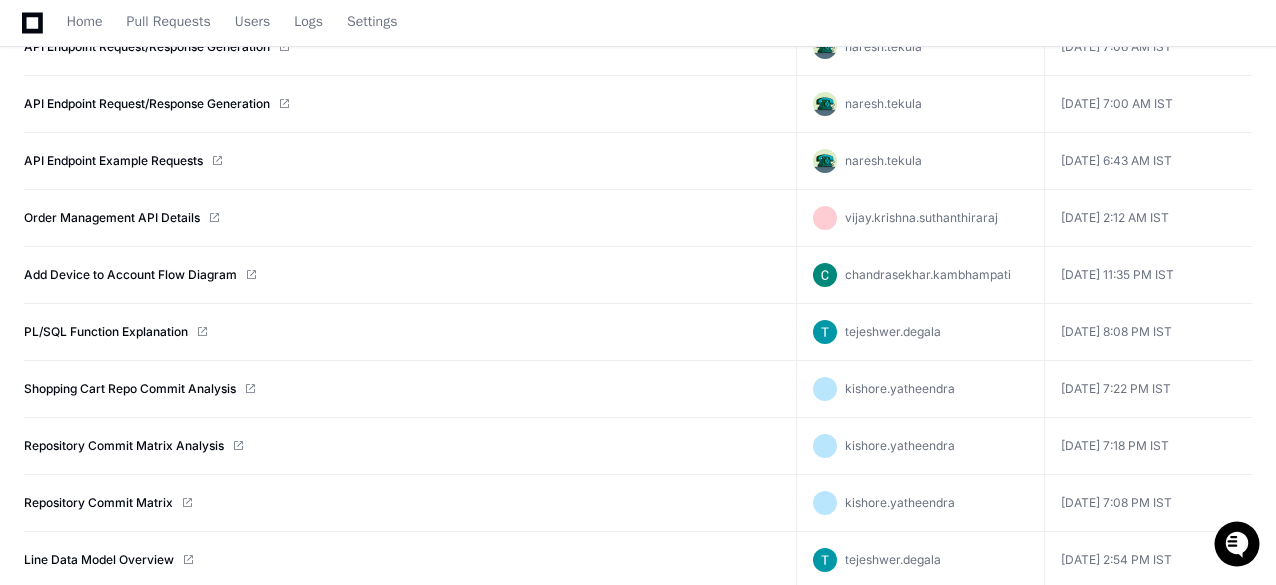 scroll, scrollTop: 10708, scrollLeft: 0, axis: vertical 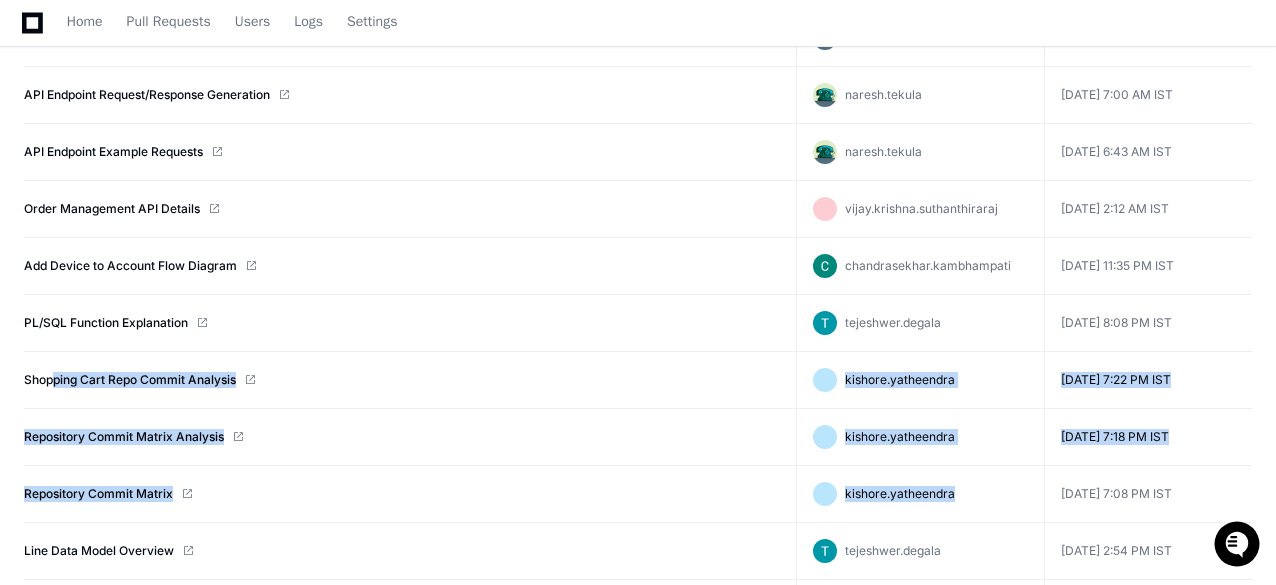 drag, startPoint x: 980, startPoint y: 439, endPoint x: 46, endPoint y: 327, distance: 940.6912 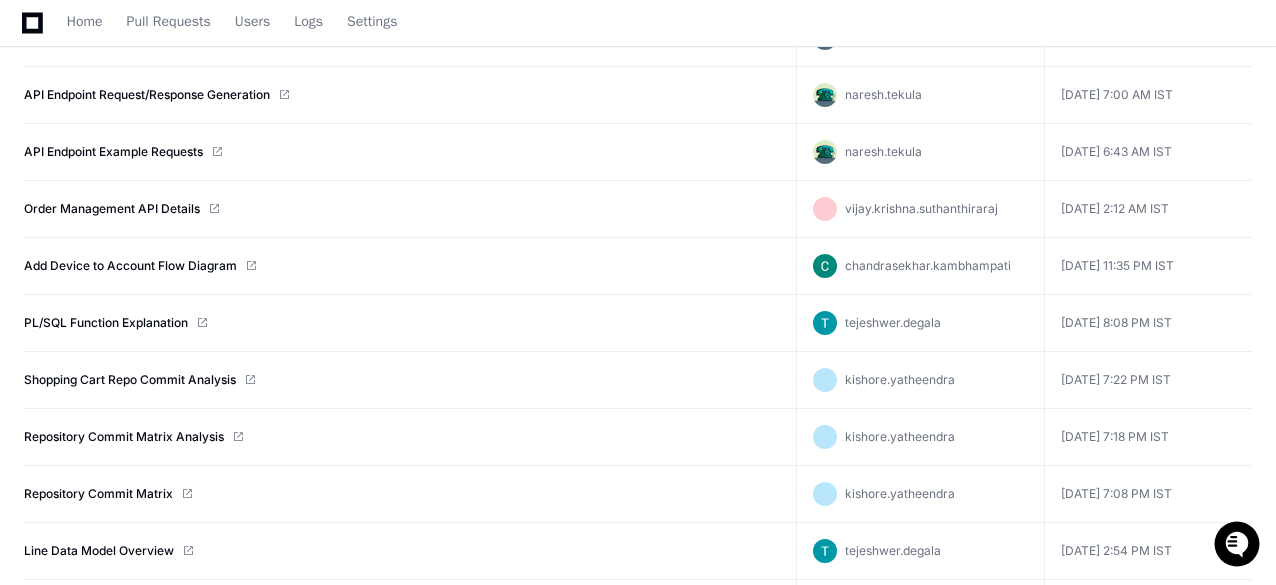 click on "[DATE] 7:08 PM IST" 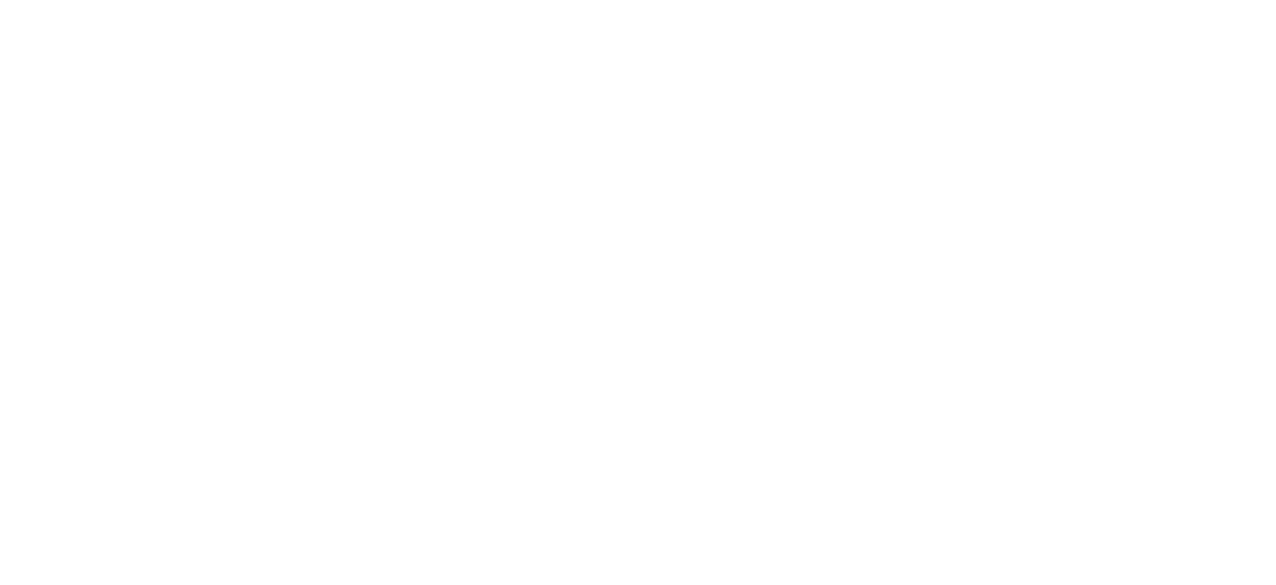 scroll, scrollTop: 0, scrollLeft: 0, axis: both 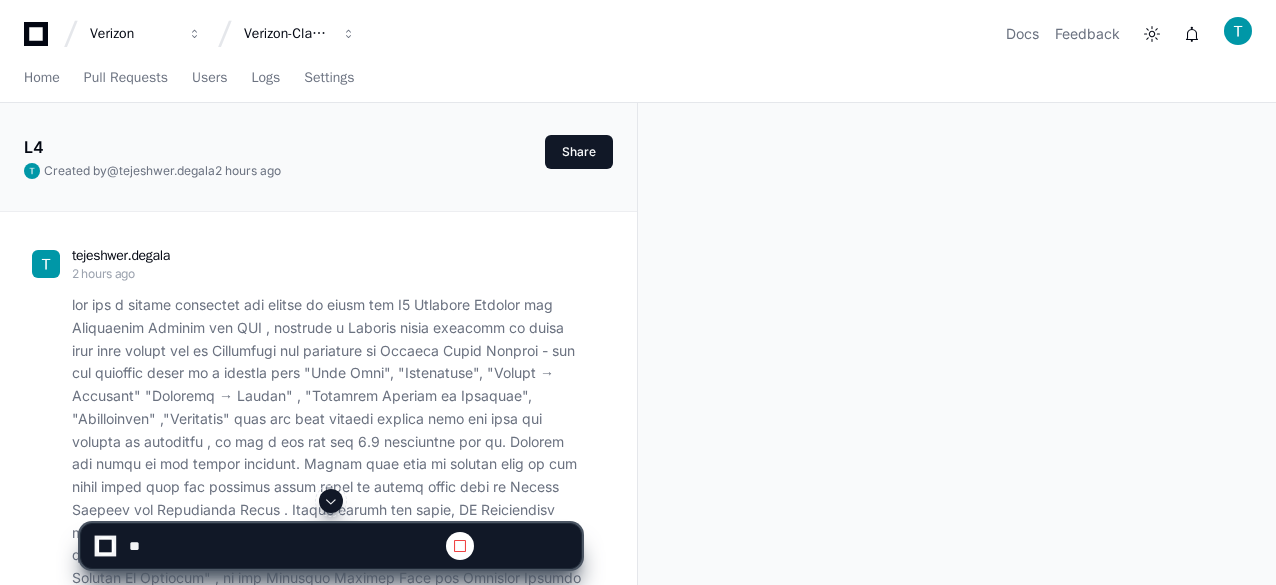 click 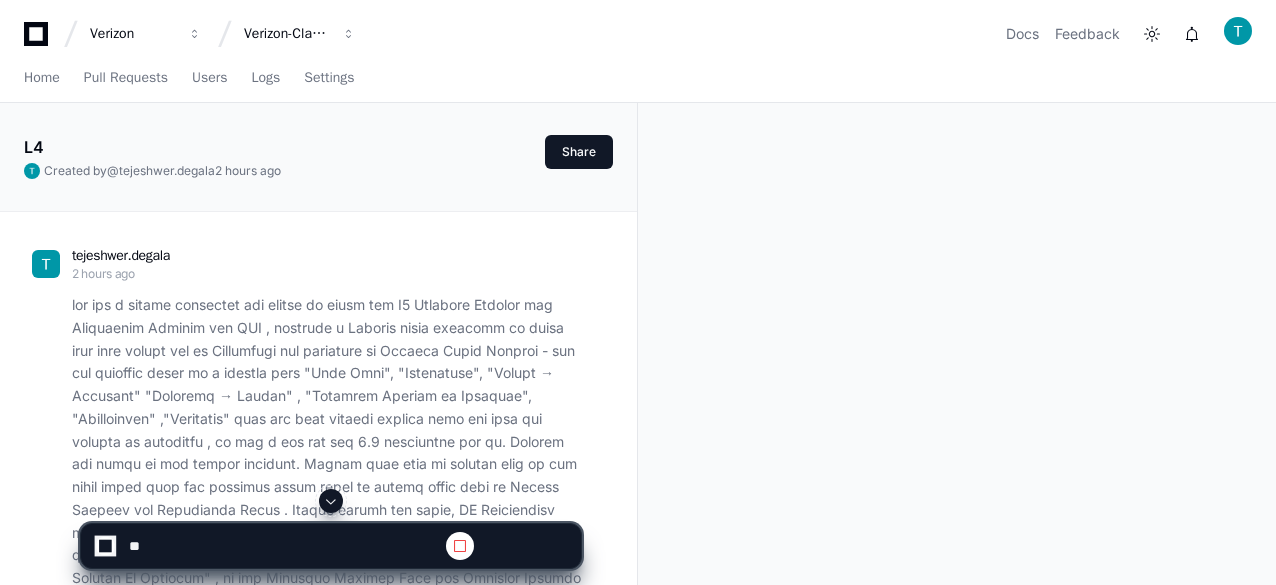 click 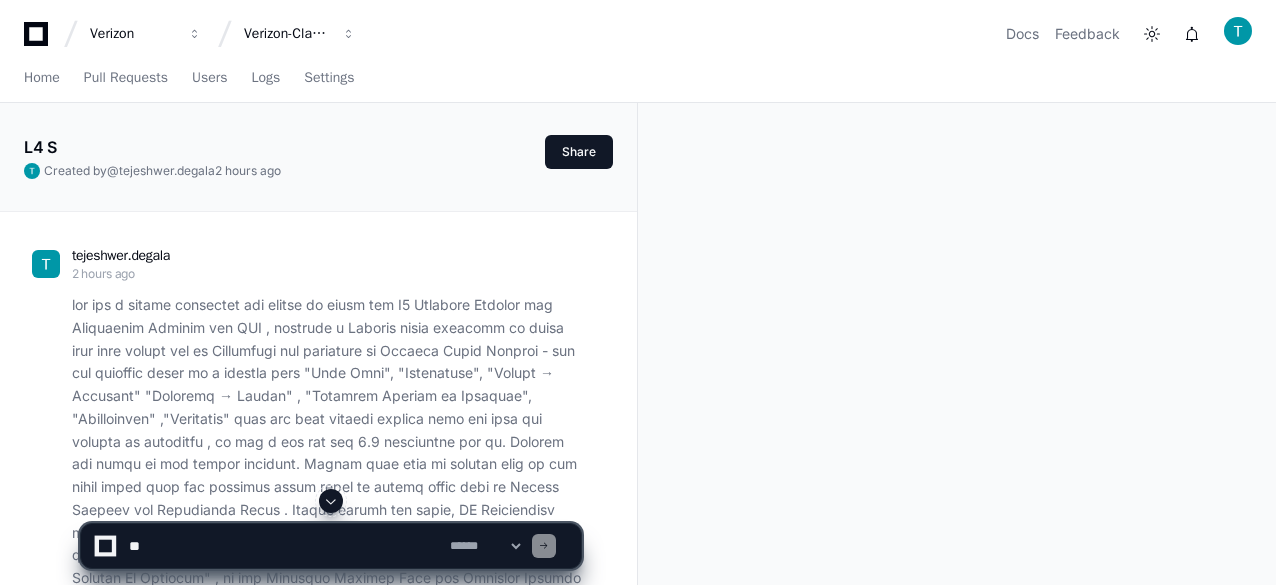 click 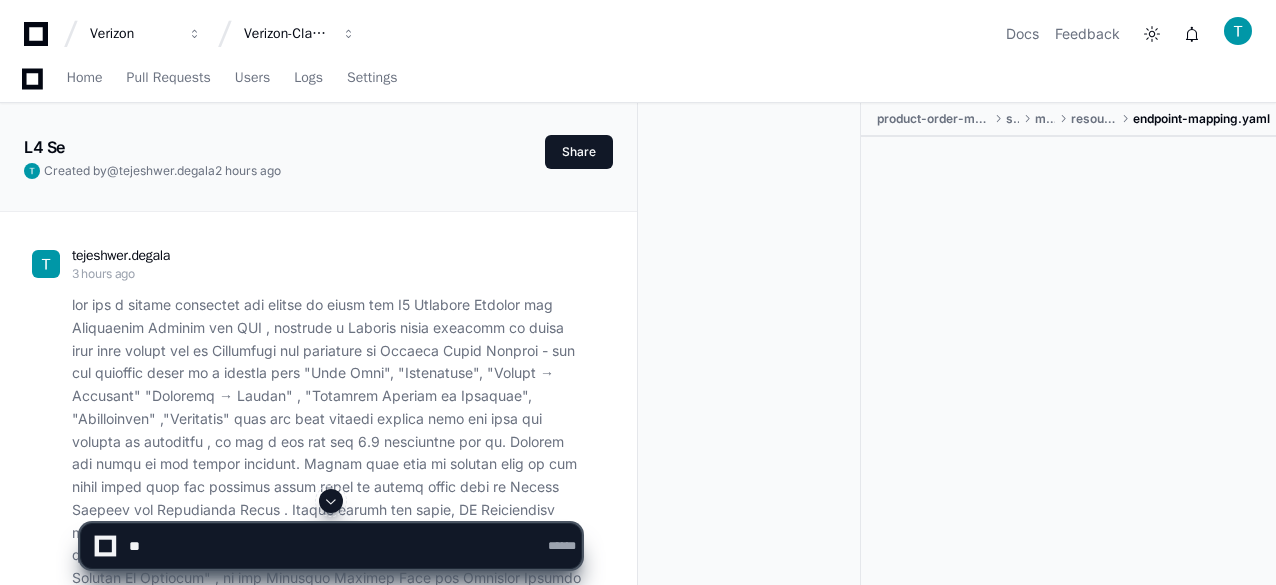 scroll, scrollTop: 11312, scrollLeft: 0, axis: vertical 